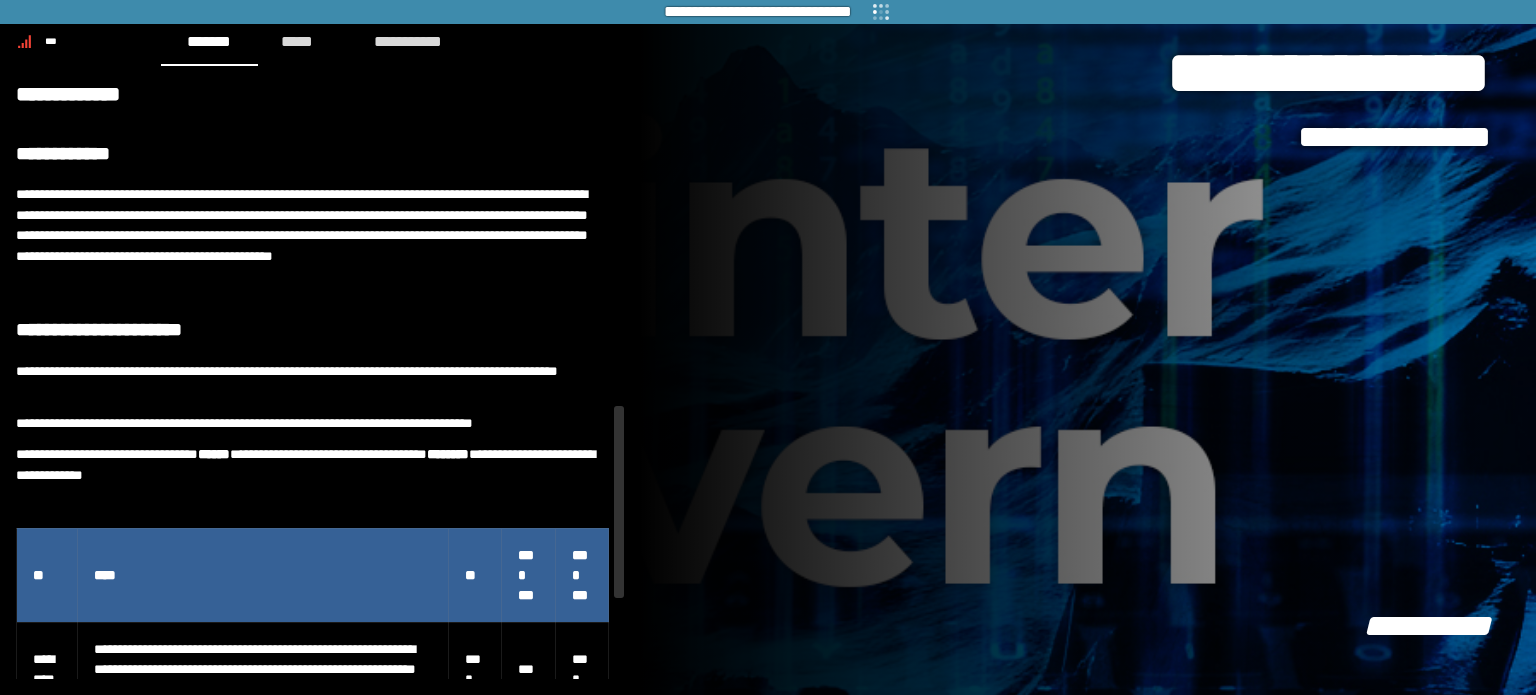 scroll, scrollTop: 0, scrollLeft: 0, axis: both 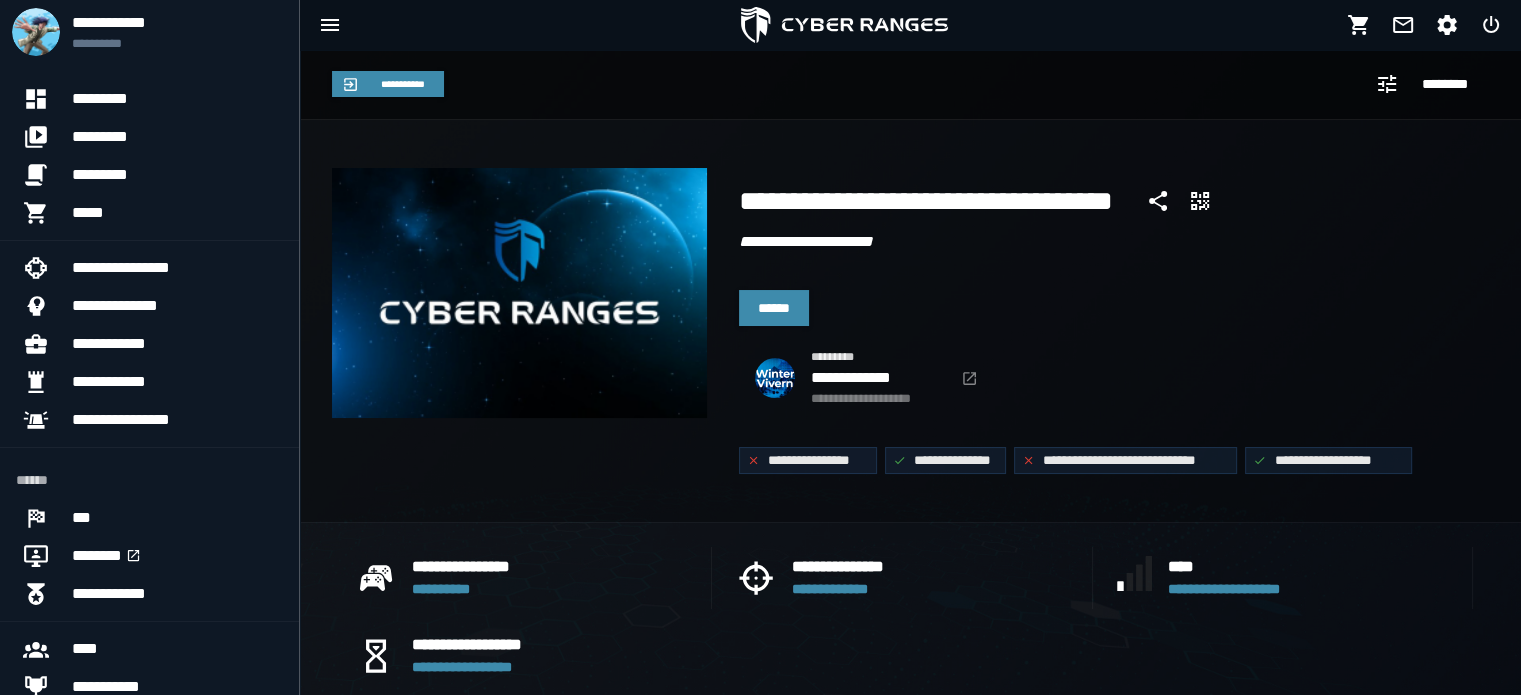 click on "******" at bounding box center (1110, 304) 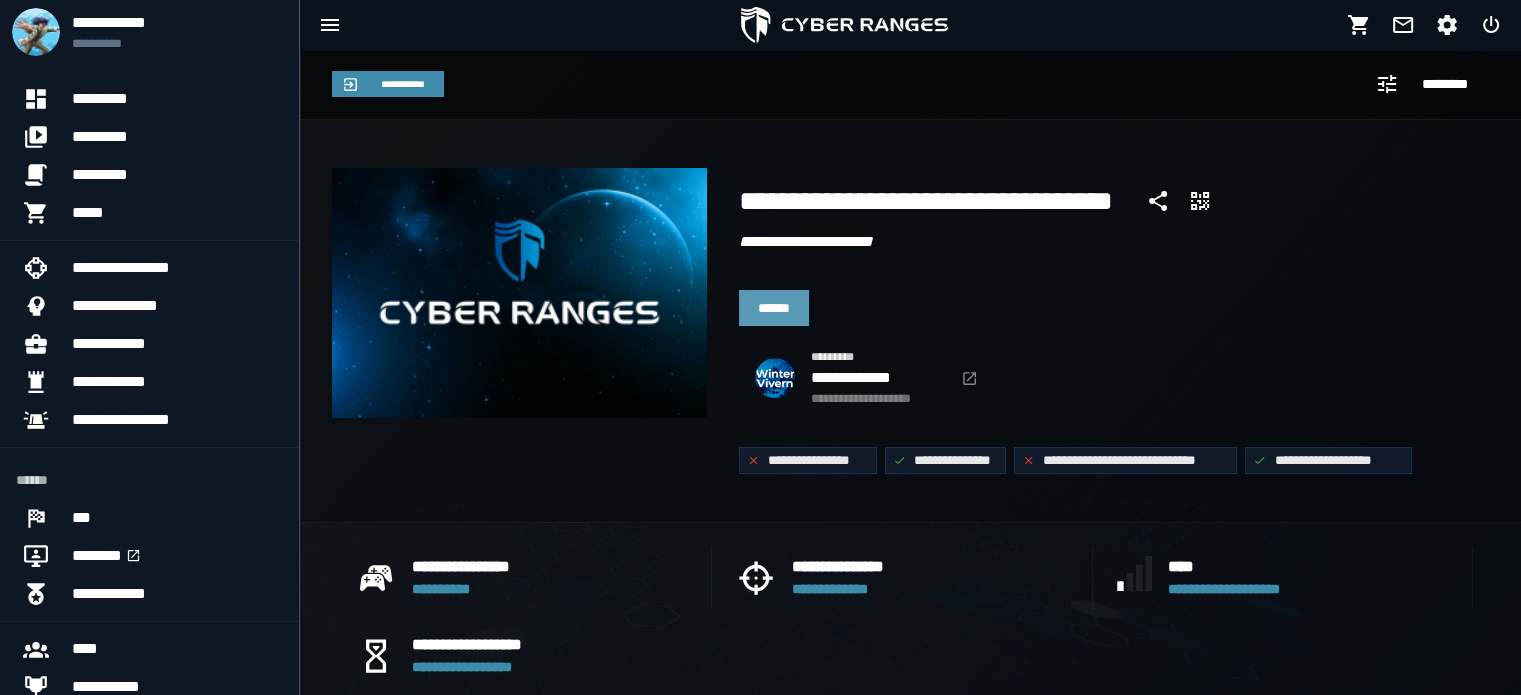 click on "******" at bounding box center (774, 308) 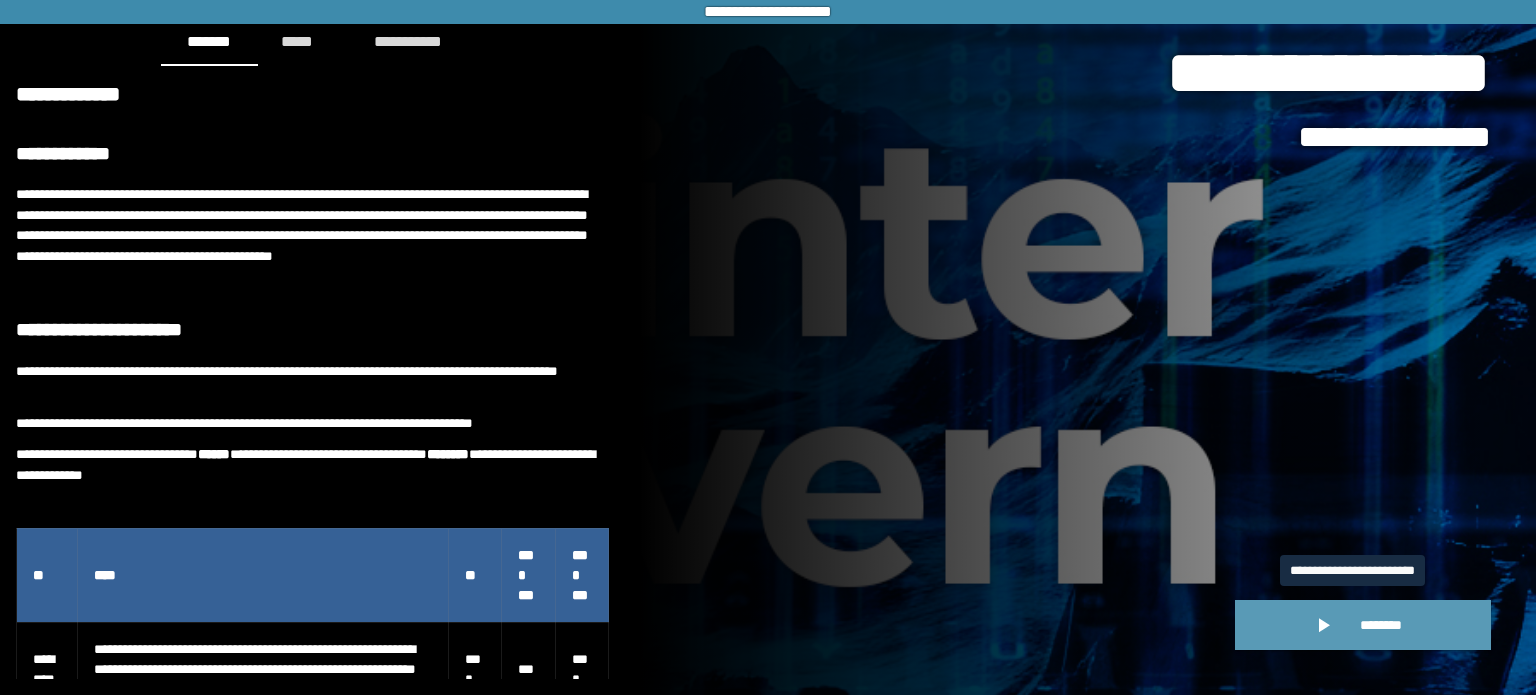 click on "********" at bounding box center [1381, 625] 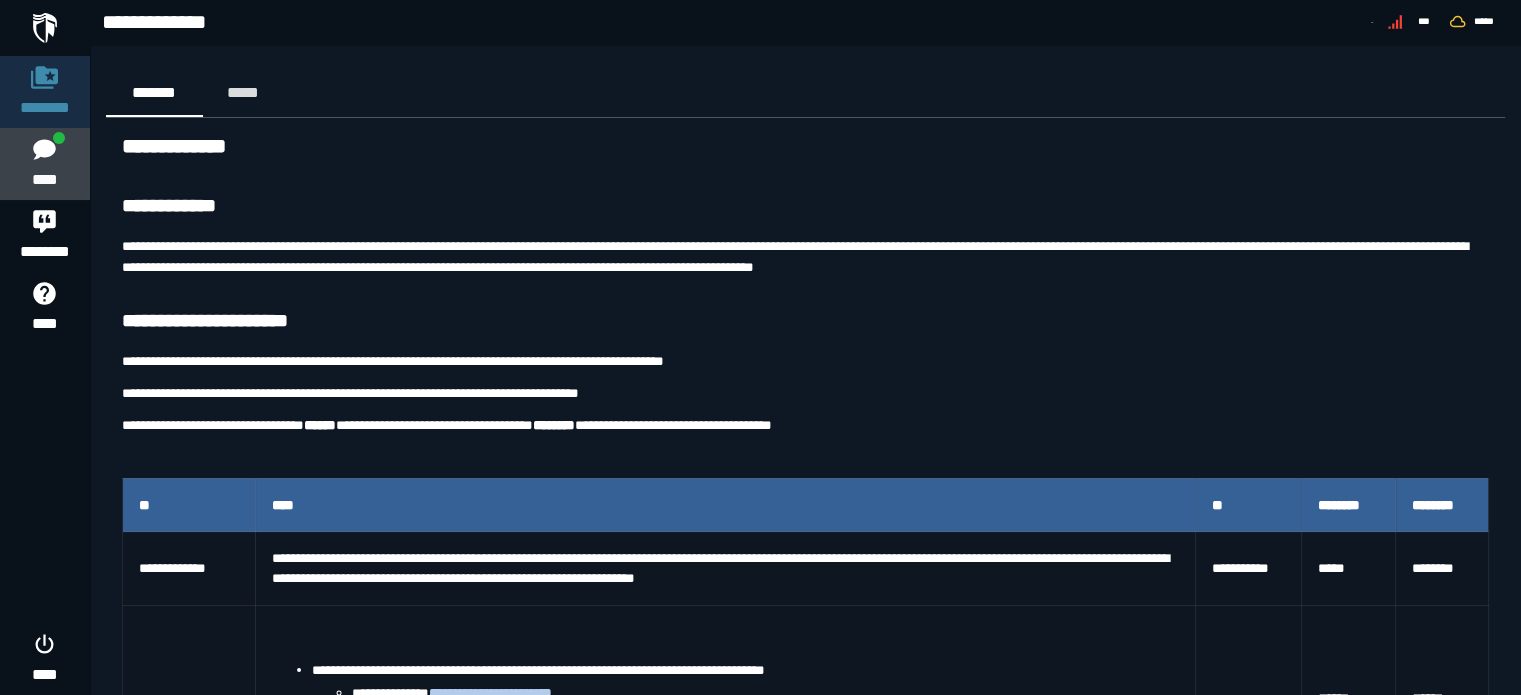 click 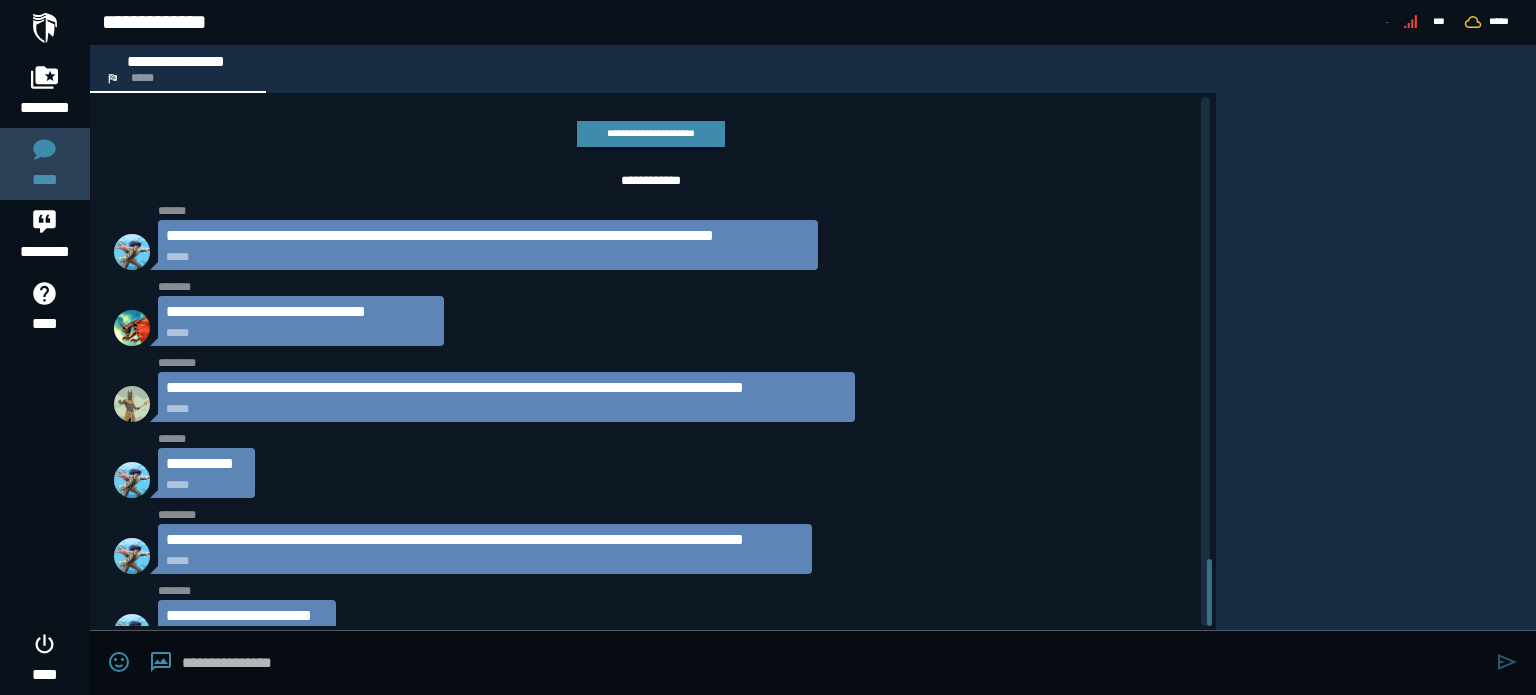 scroll, scrollTop: 3668, scrollLeft: 0, axis: vertical 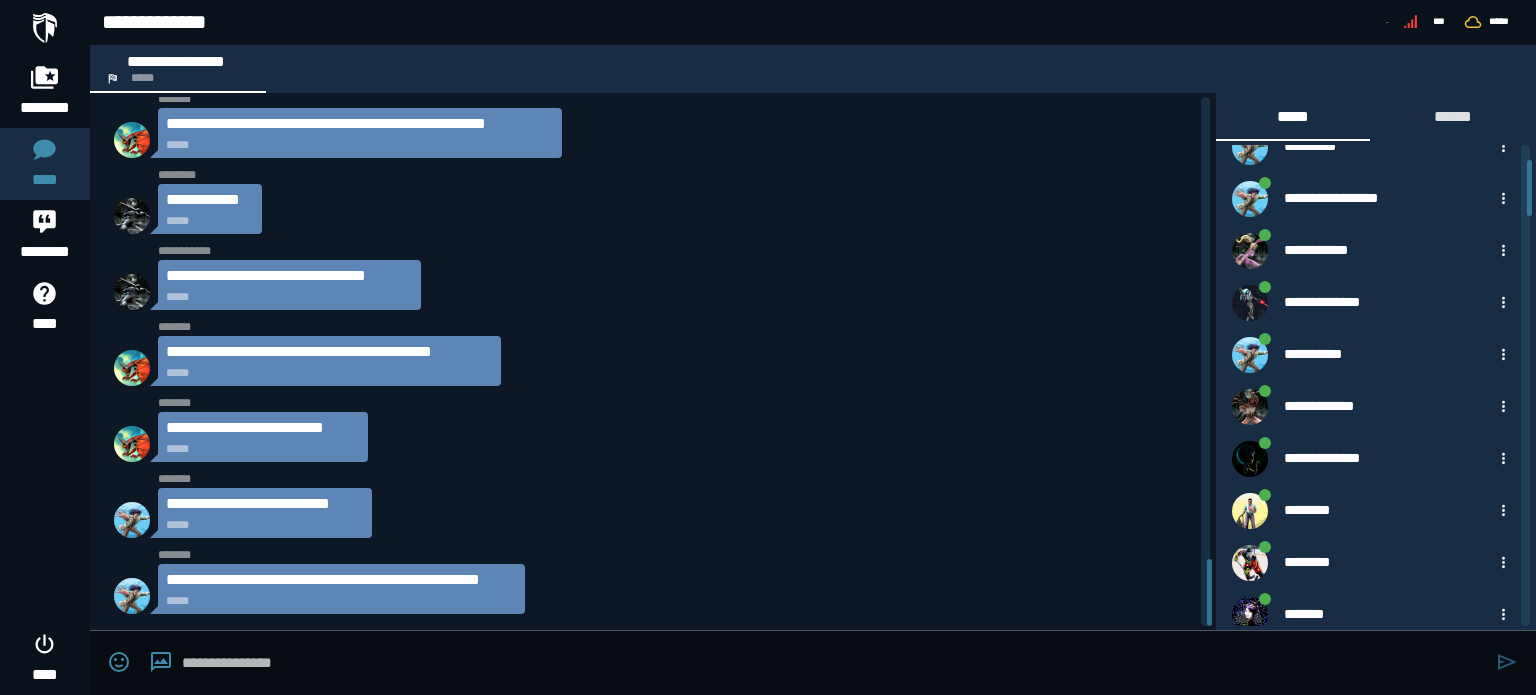 drag, startPoint x: 1530, startPoint y: 176, endPoint x: 1533, endPoint y: 191, distance: 15.297058 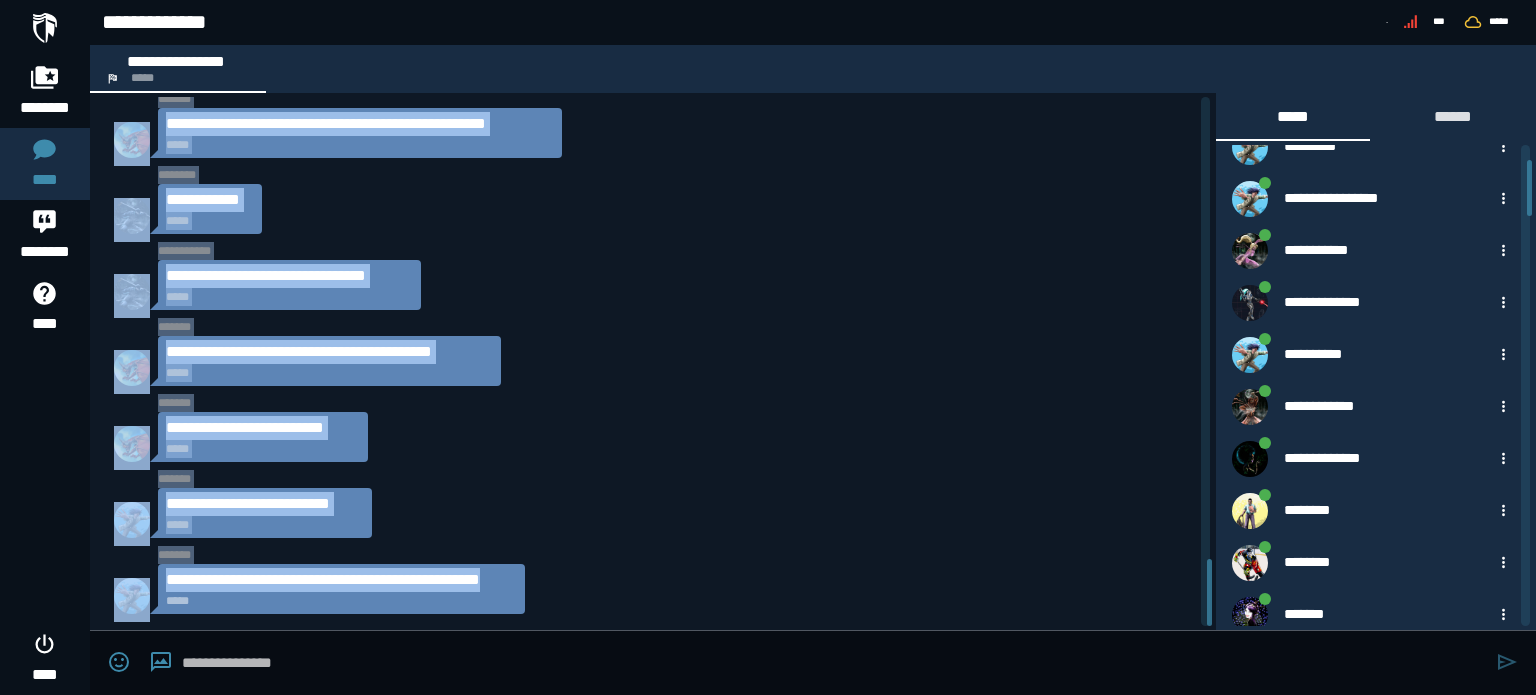 drag, startPoint x: 1212, startPoint y: 607, endPoint x: 1048, endPoint y: 573, distance: 167.48732 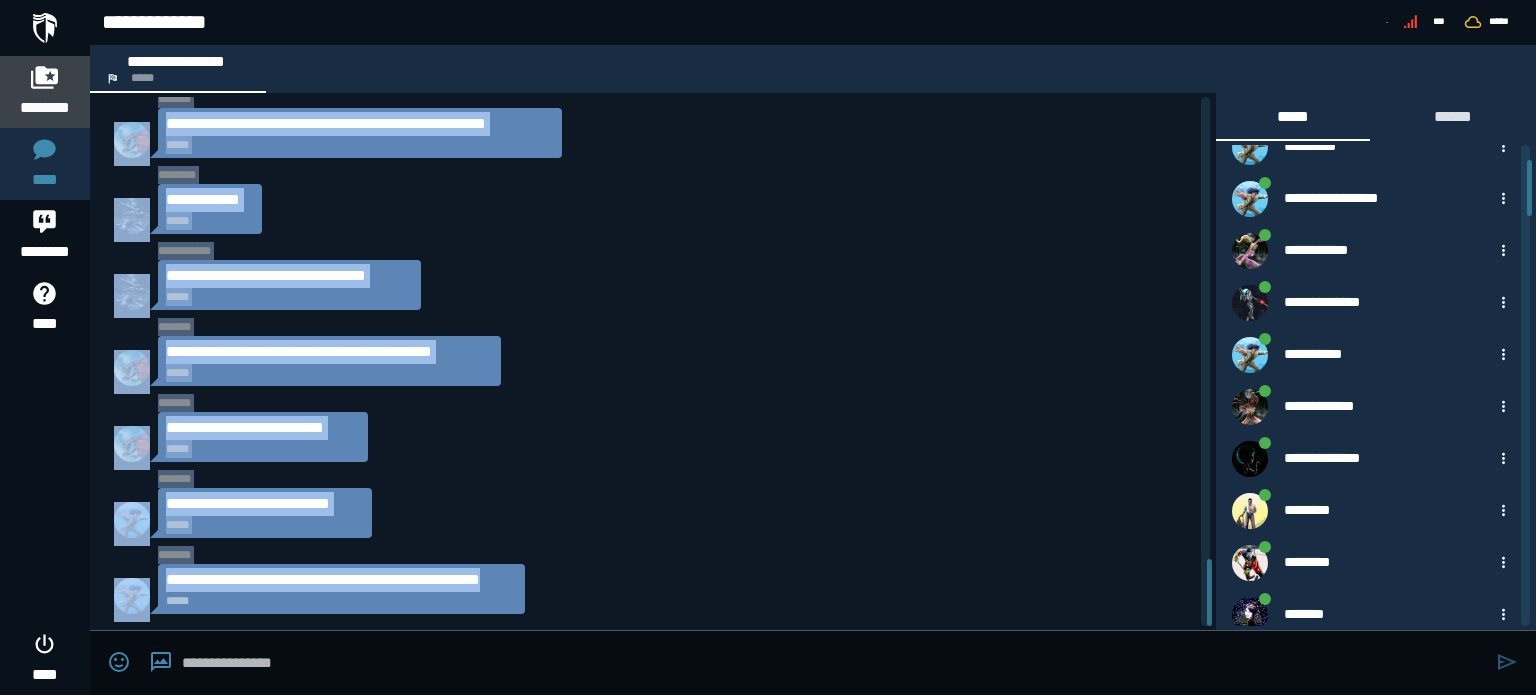 click 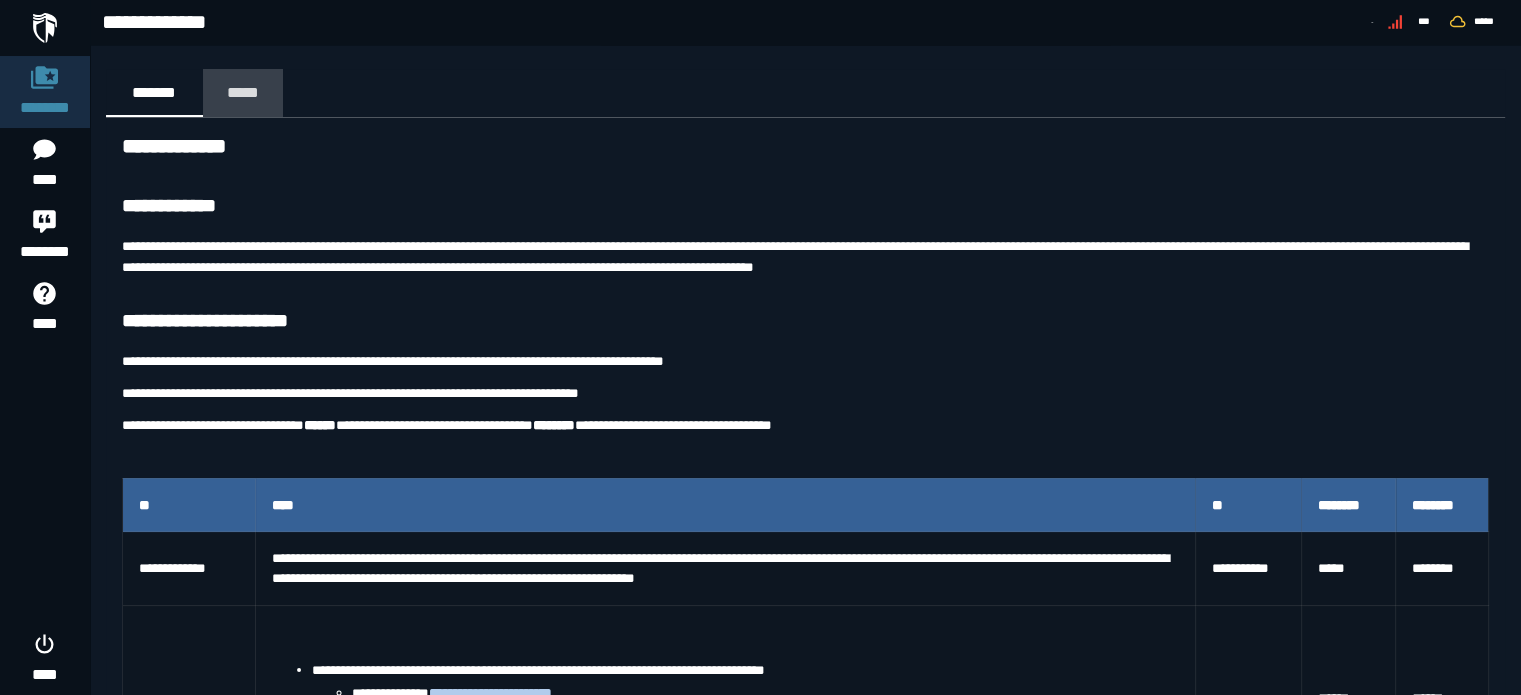 click on "*****" at bounding box center (243, 92) 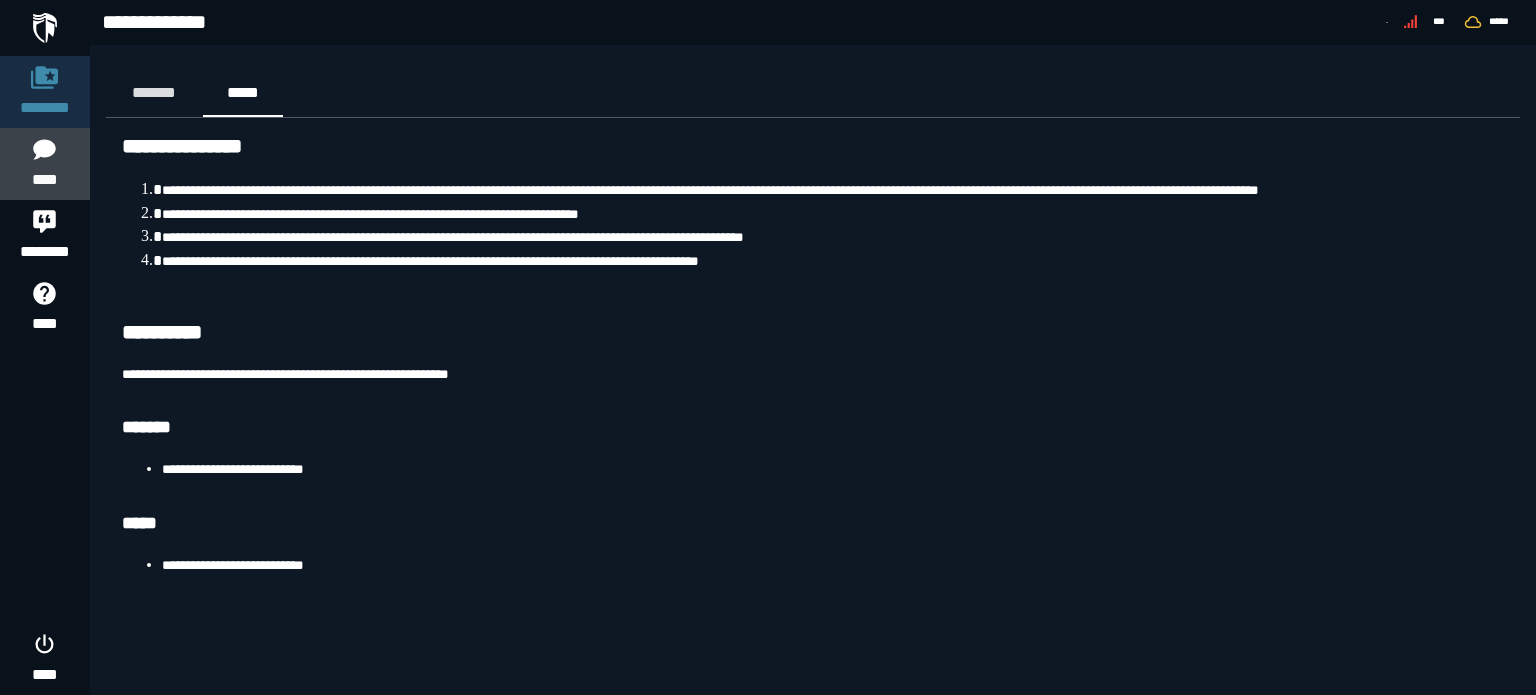 click 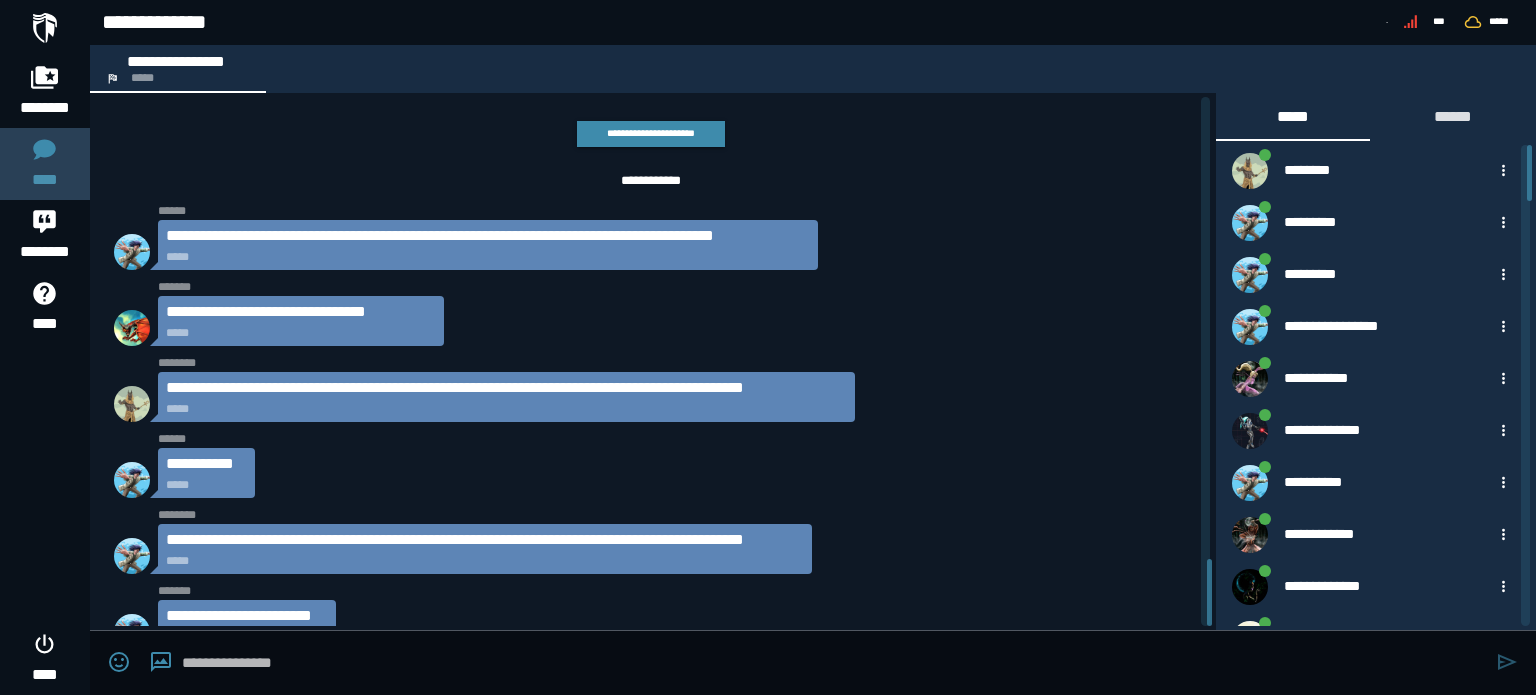 scroll, scrollTop: 3668, scrollLeft: 0, axis: vertical 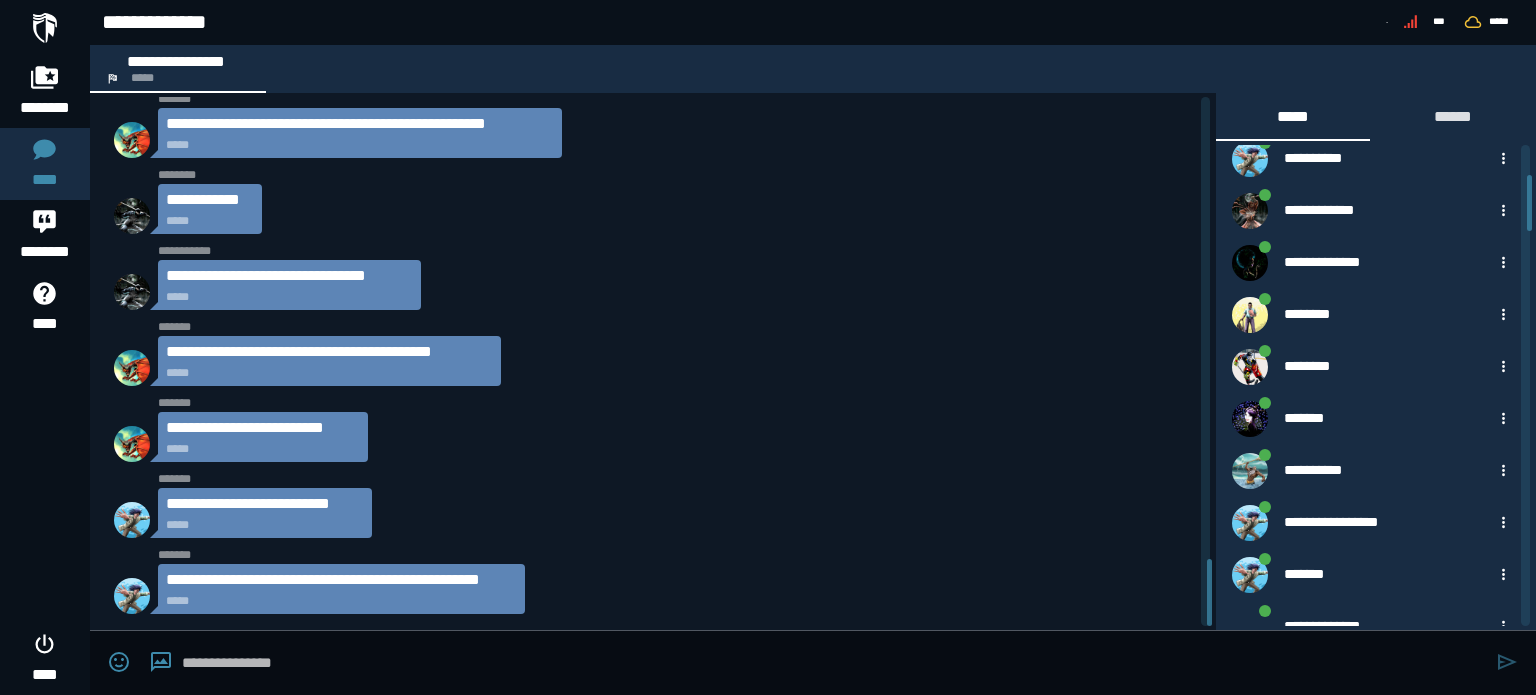 drag, startPoint x: 1531, startPoint y: 173, endPoint x: 1535, endPoint y: 215, distance: 42.190044 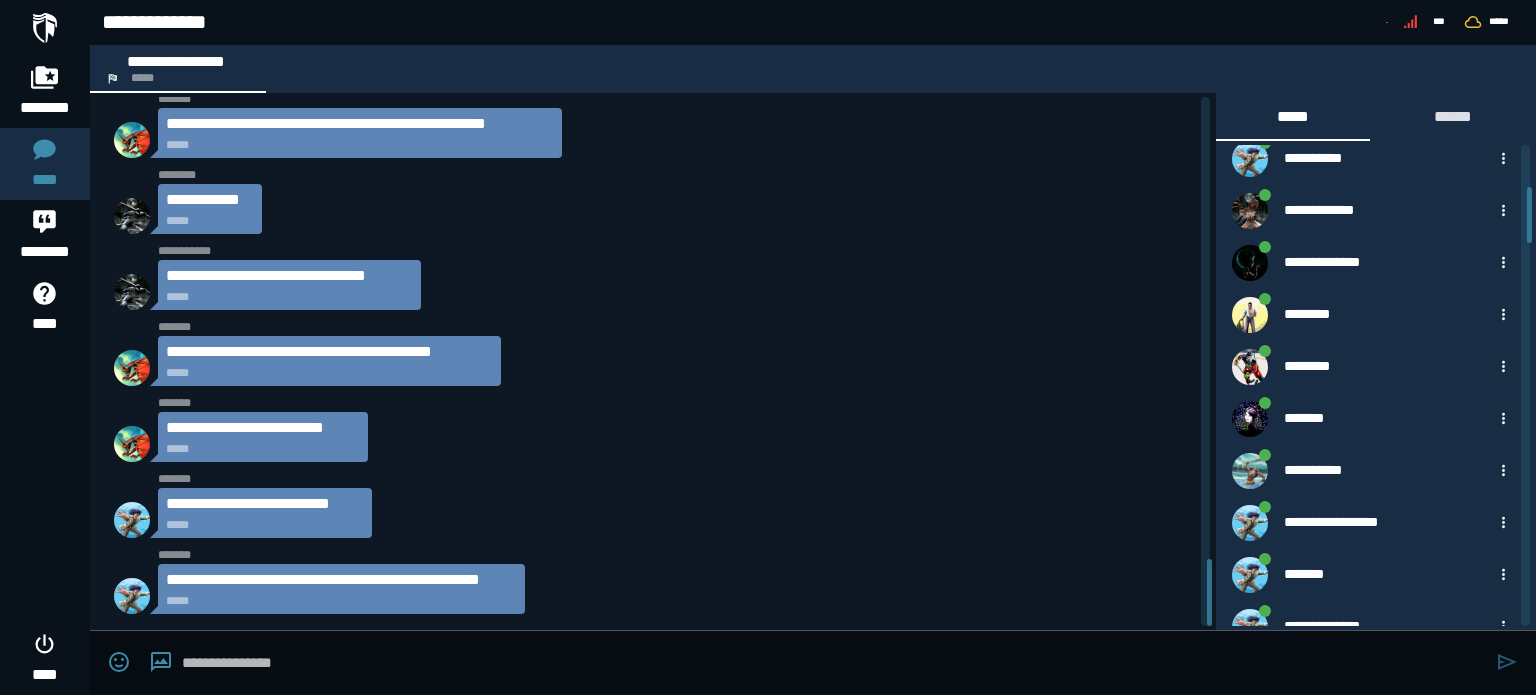 scroll, scrollTop: 358, scrollLeft: 0, axis: vertical 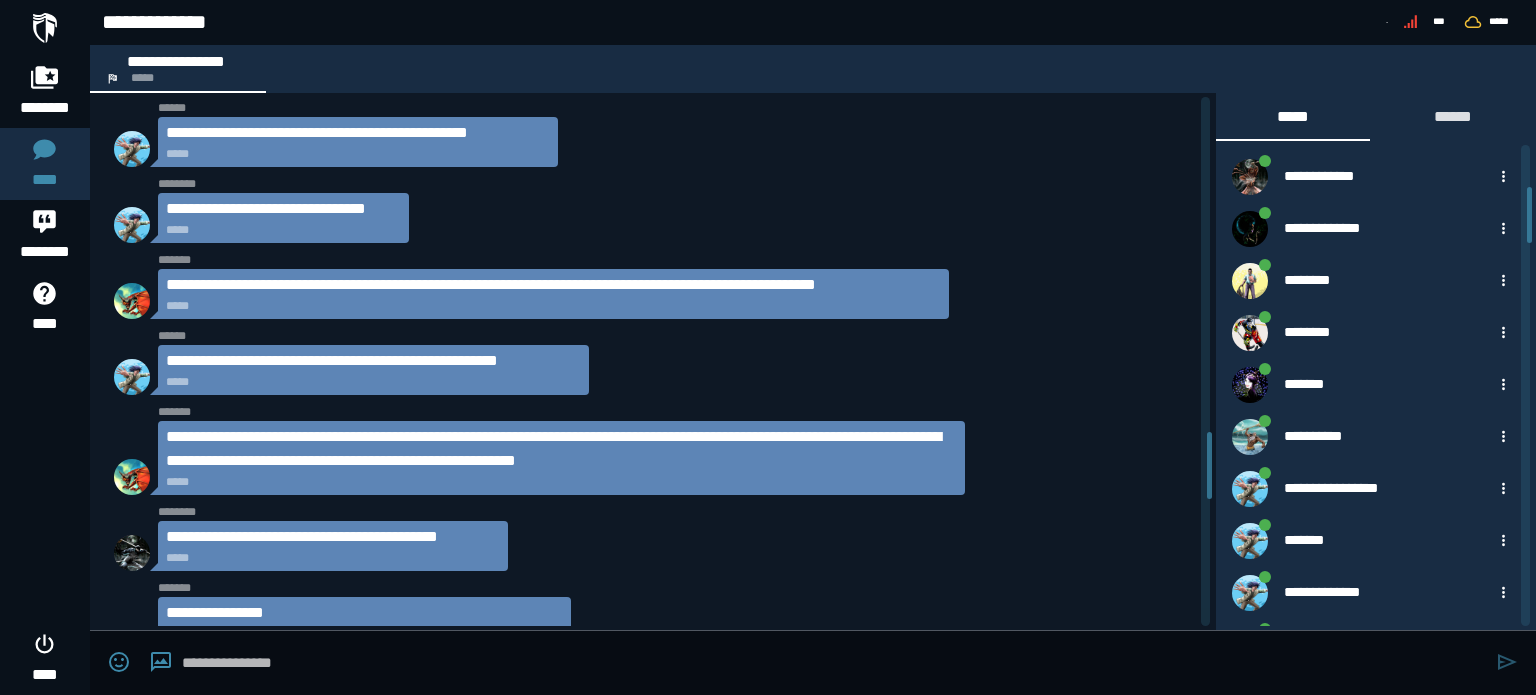 drag, startPoint x: 1211, startPoint y: 607, endPoint x: 1230, endPoint y: 478, distance: 130.39172 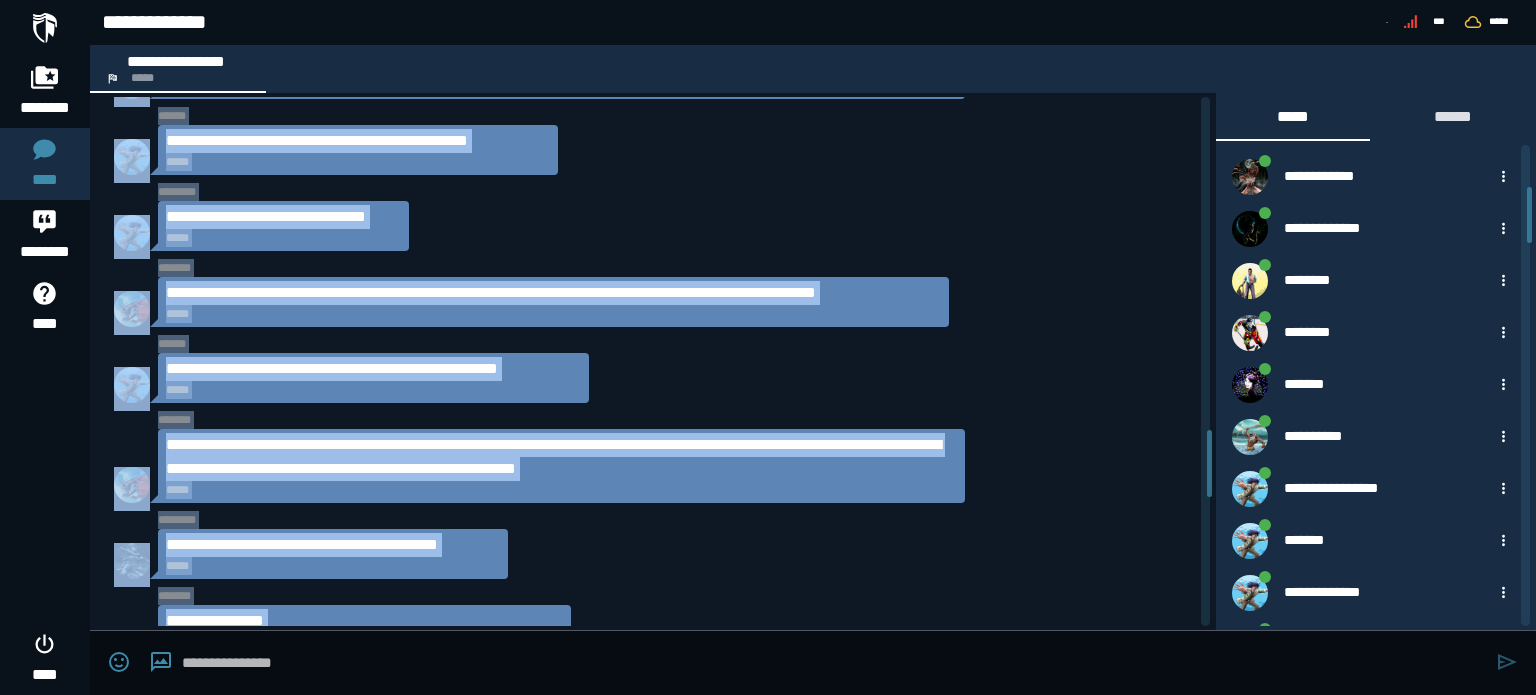 click on "**********" at bounding box center [653, 361] 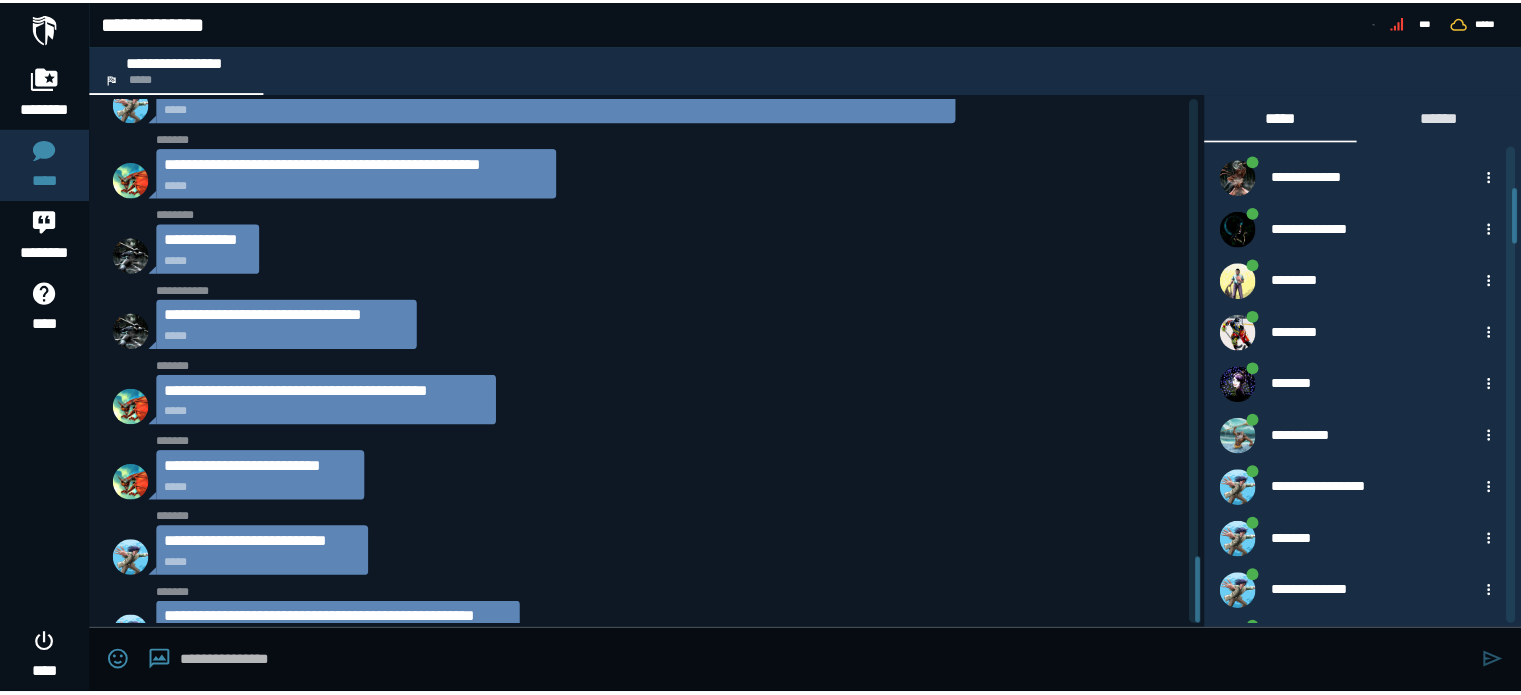 scroll, scrollTop: 3668, scrollLeft: 0, axis: vertical 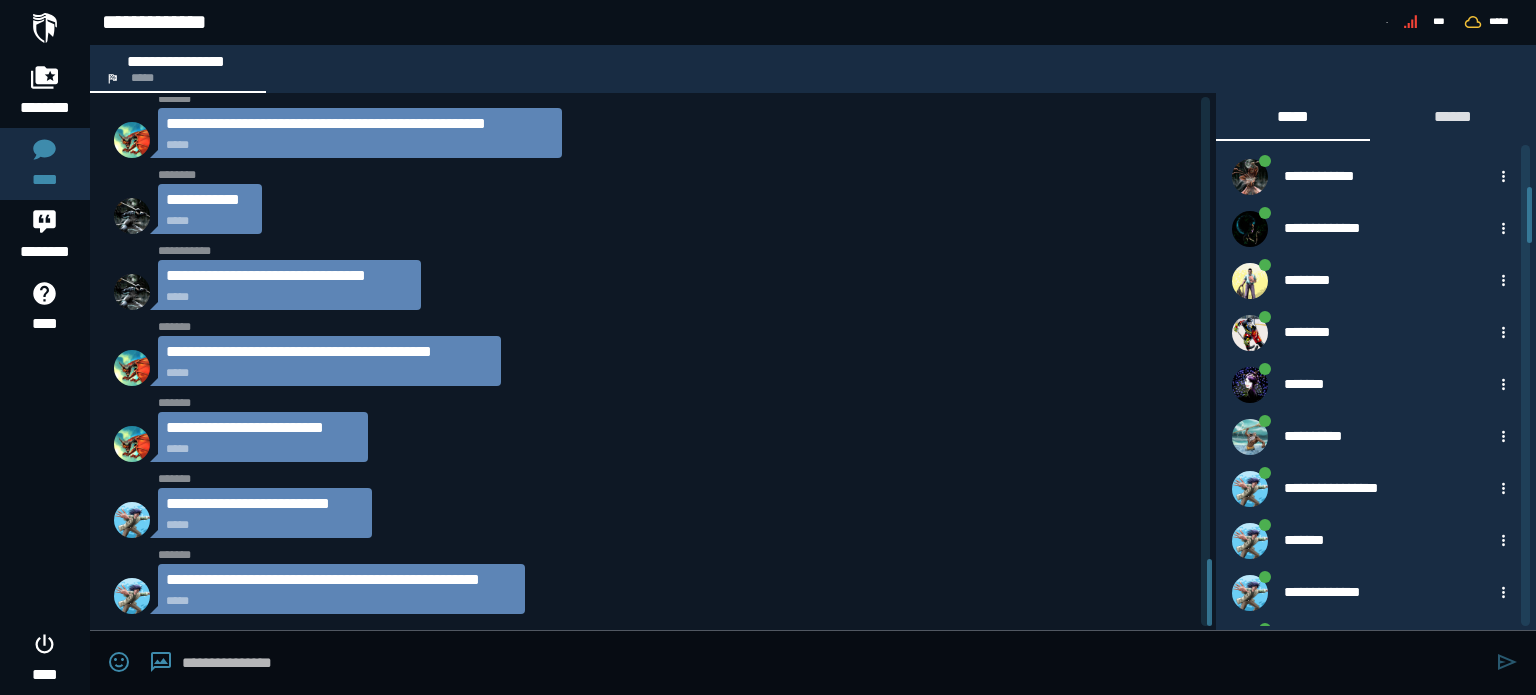 drag, startPoint x: 1211, startPoint y: 467, endPoint x: 1262, endPoint y: 603, distance: 145.24806 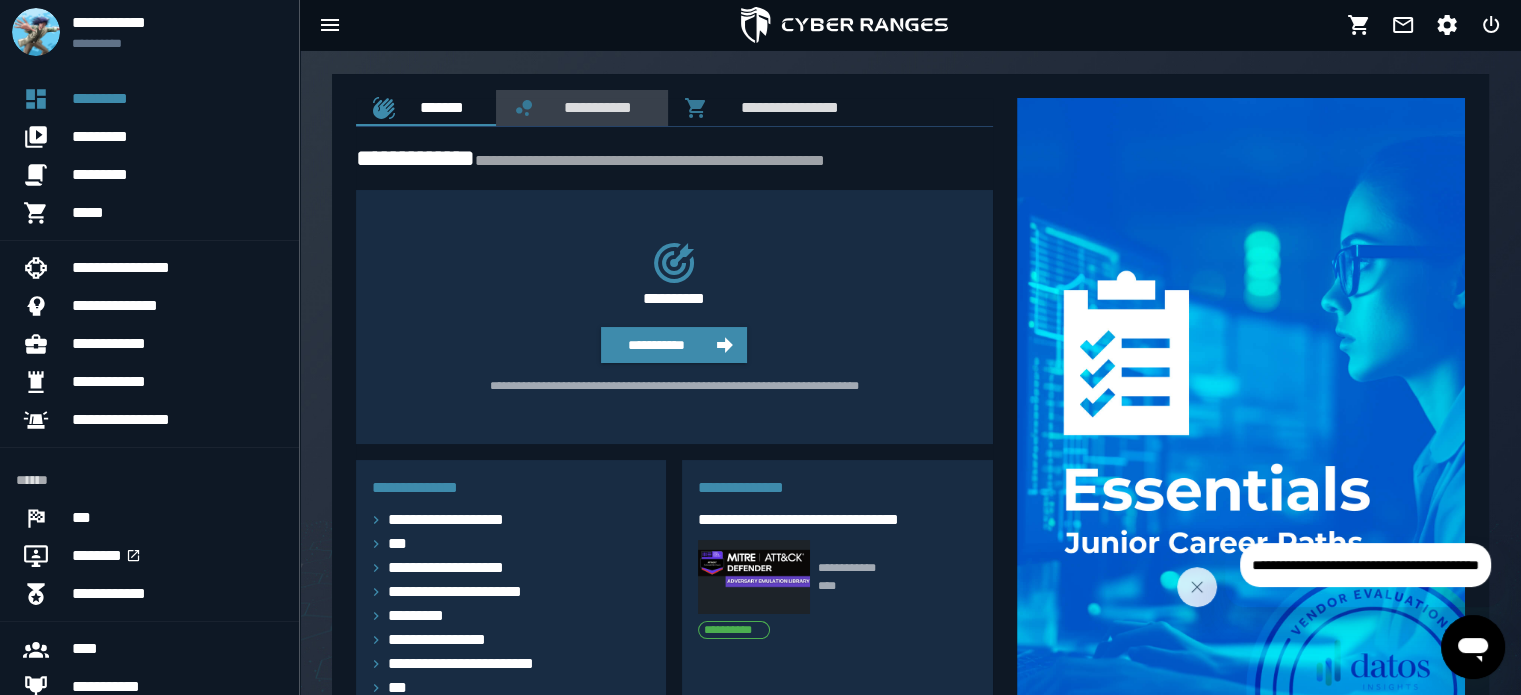click on "**********" at bounding box center [594, 107] 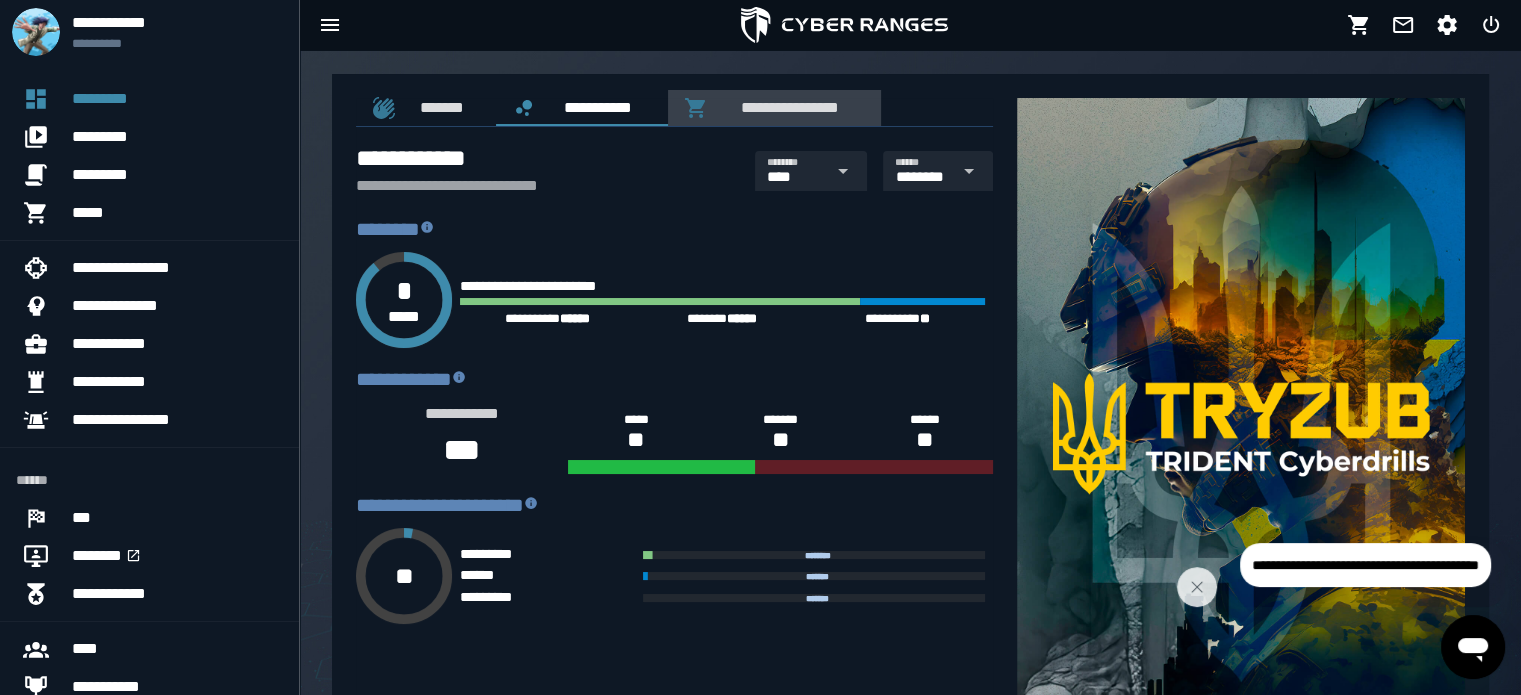 click on "**********" at bounding box center (786, 107) 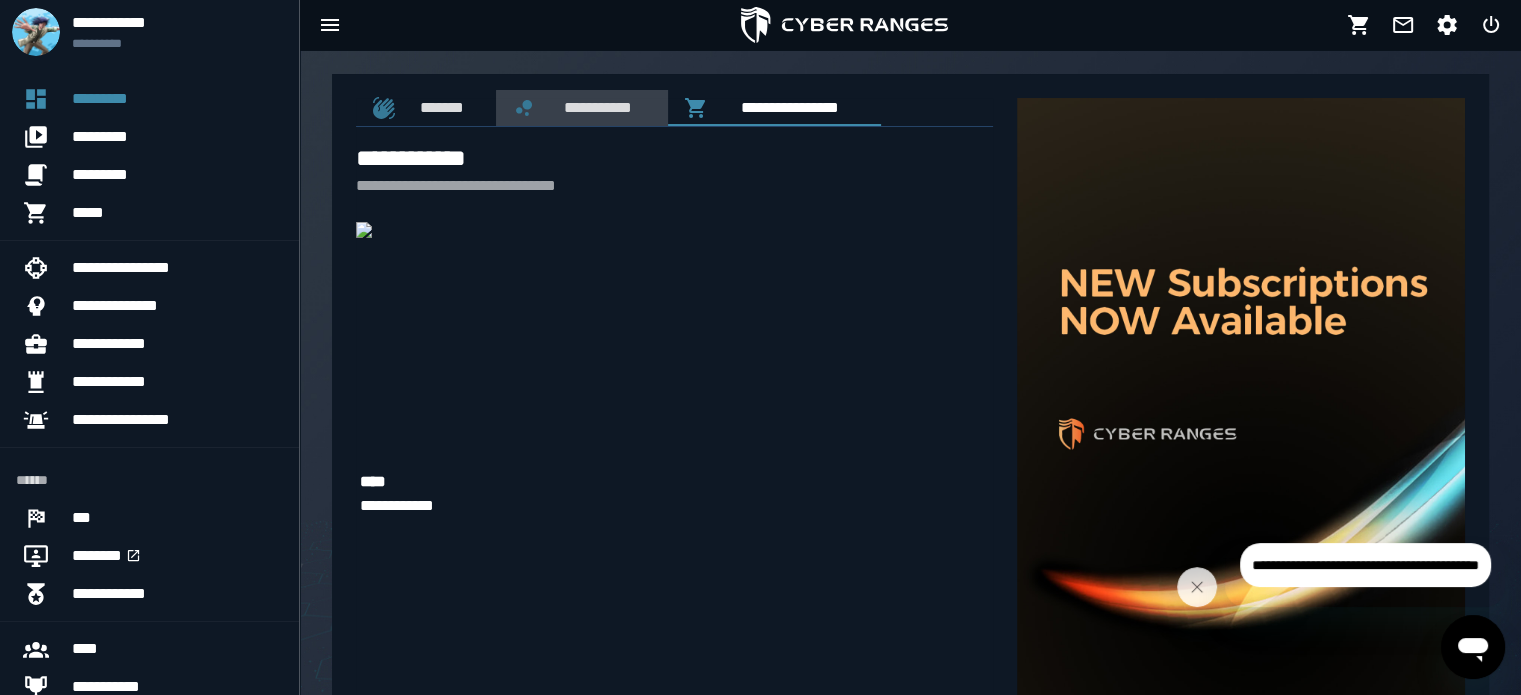 click on "**********" at bounding box center (594, 107) 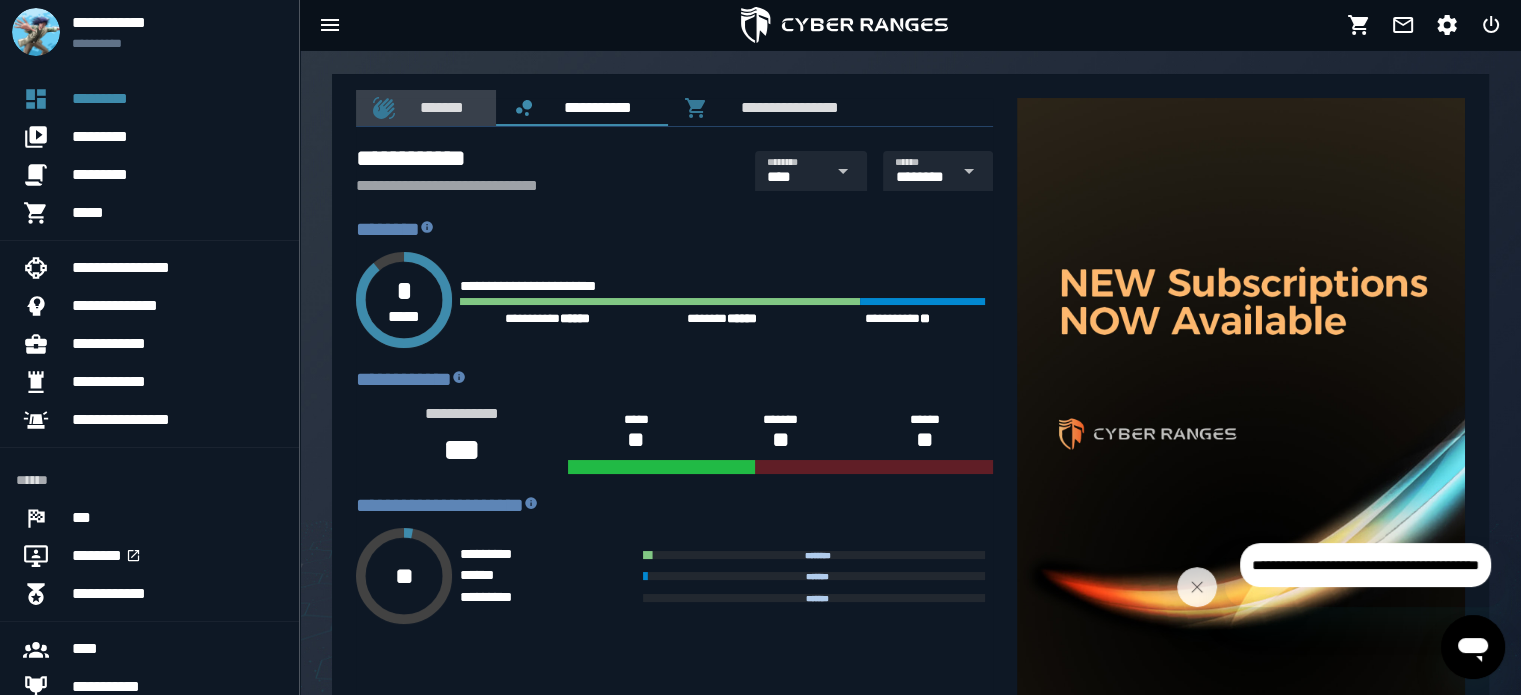 click on "*******" at bounding box center (438, 107) 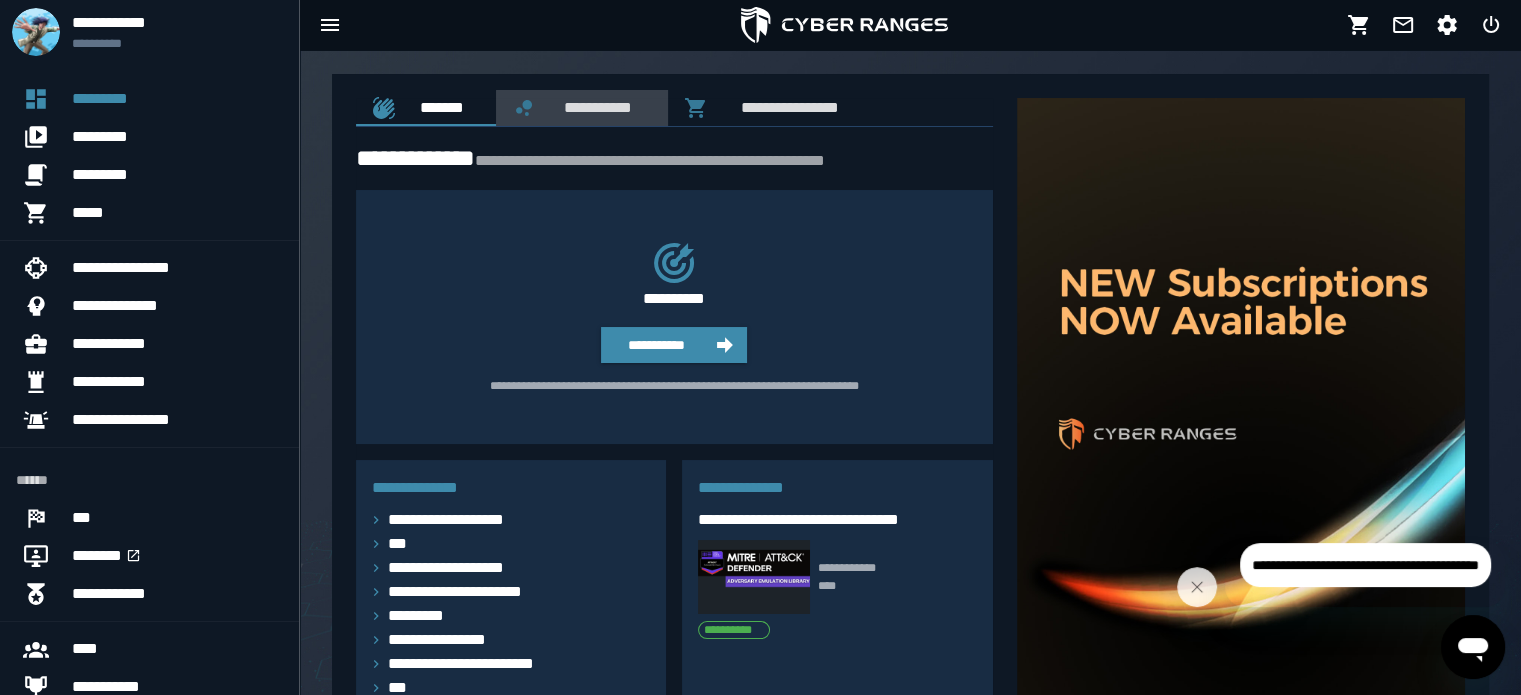 click on "**********" at bounding box center (594, 107) 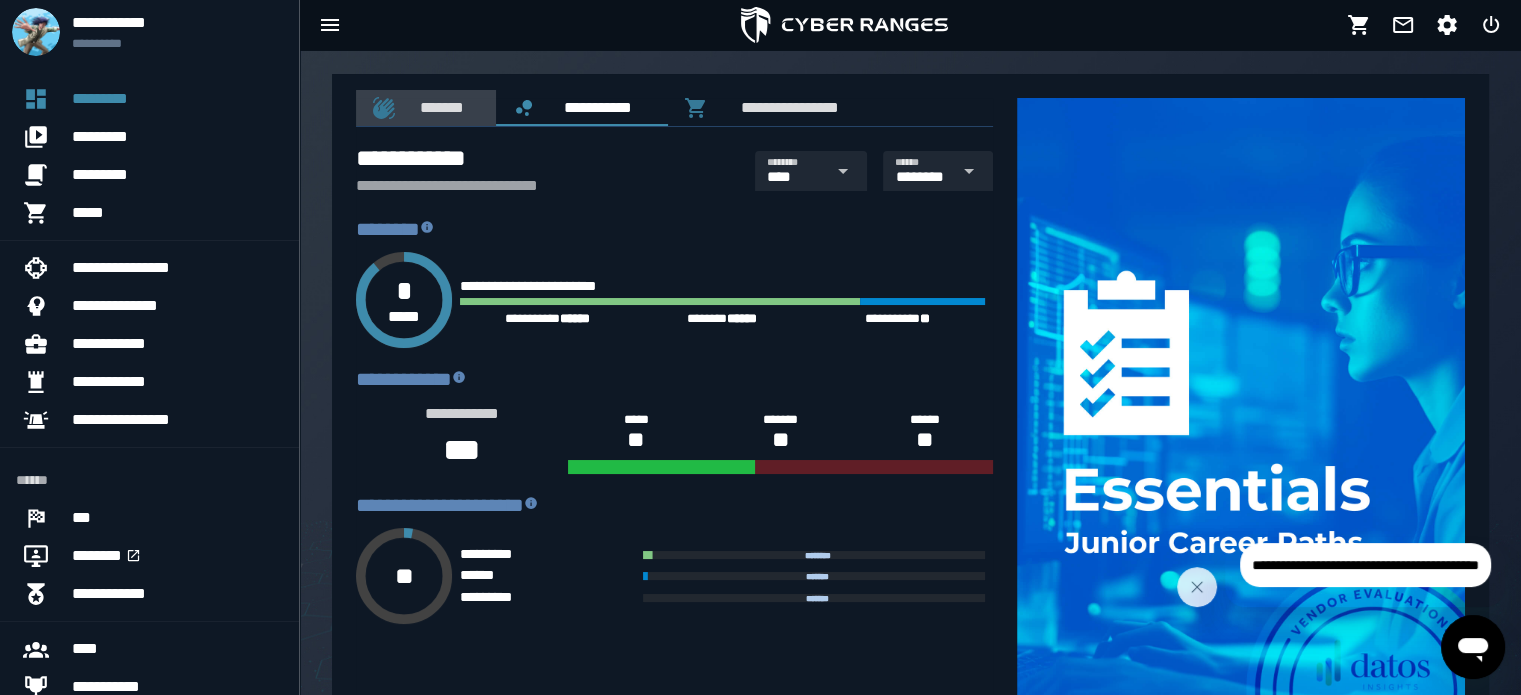 click on "*******" at bounding box center (438, 107) 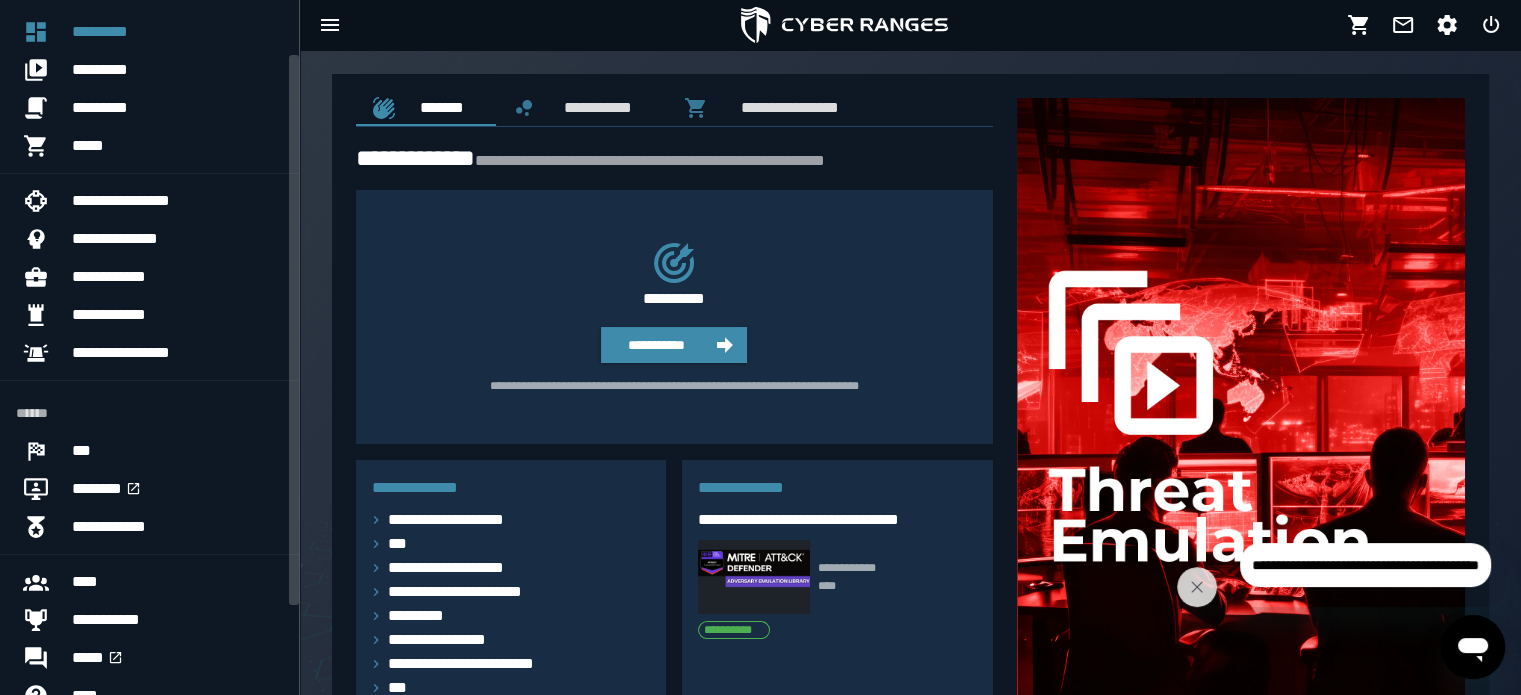scroll, scrollTop: 0, scrollLeft: 0, axis: both 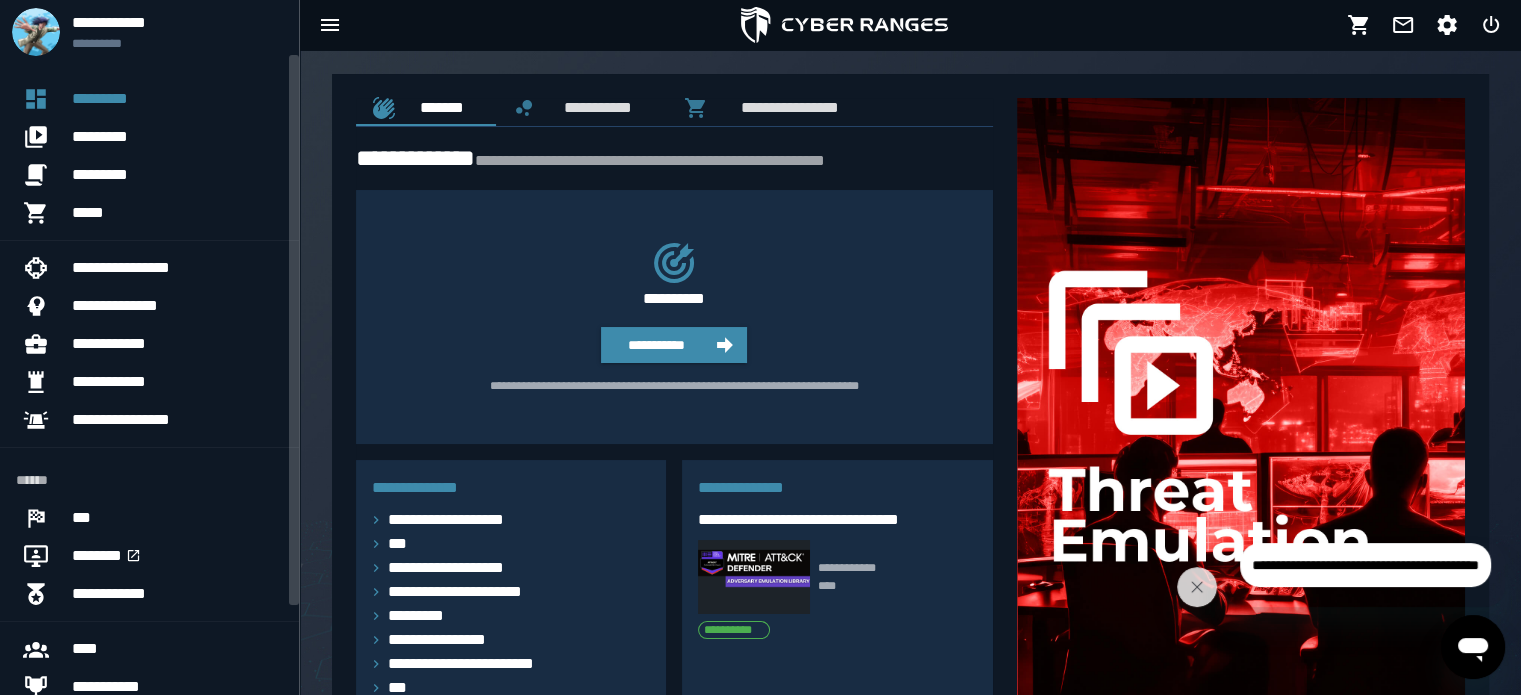 drag, startPoint x: 290, startPoint y: 382, endPoint x: 379, endPoint y: 259, distance: 151.82227 